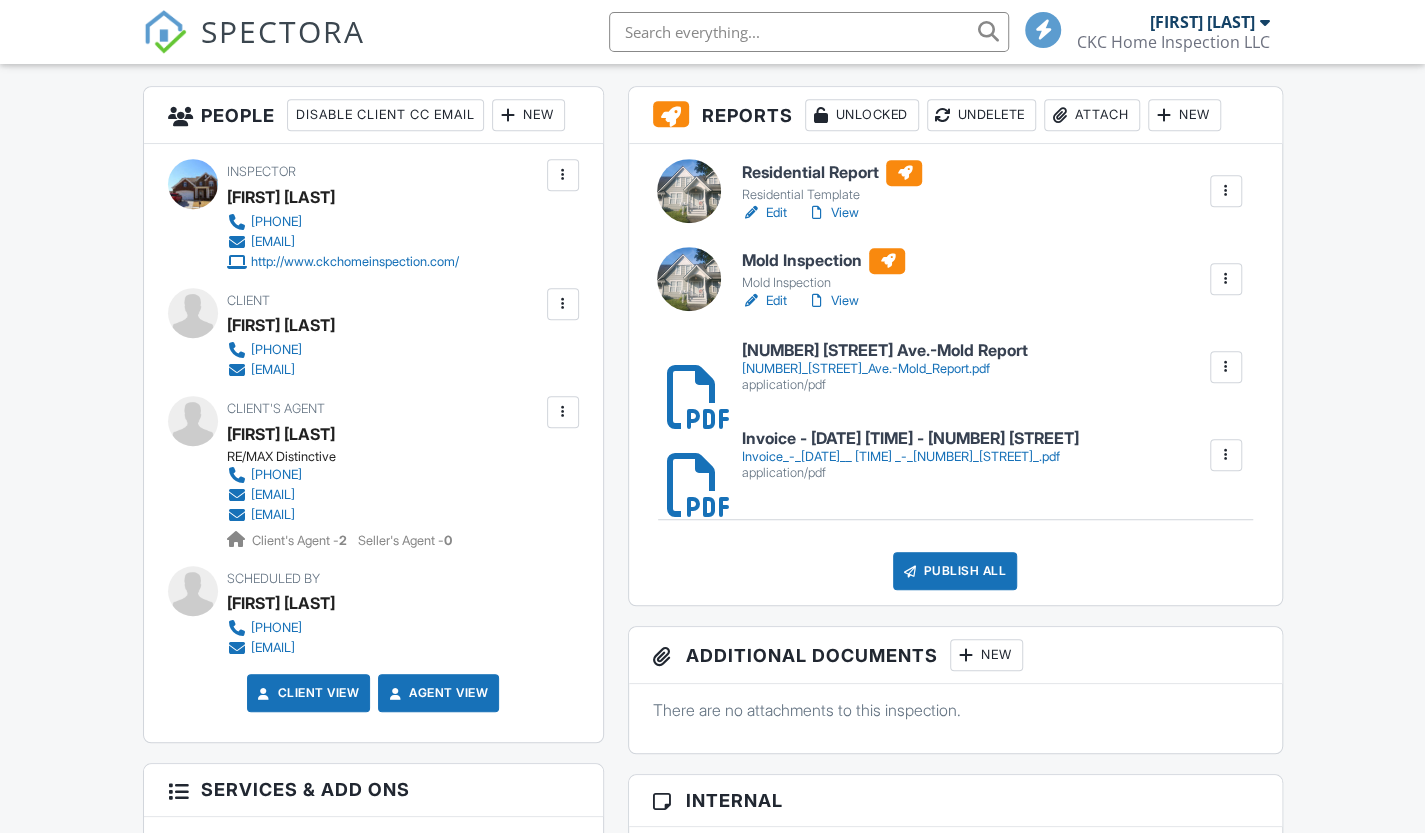 scroll, scrollTop: 500, scrollLeft: 0, axis: vertical 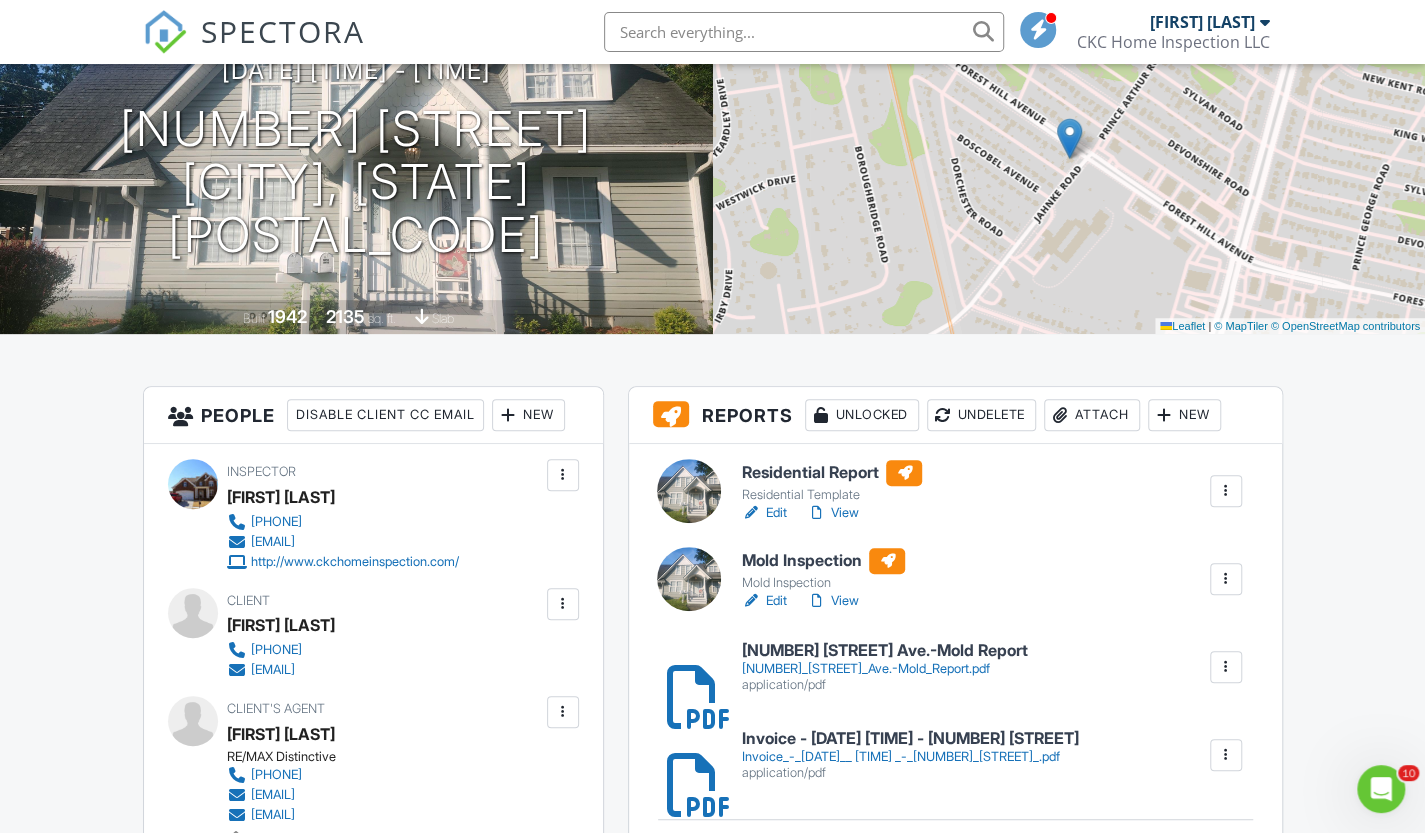 click on "Residential Template" at bounding box center (831, 495) 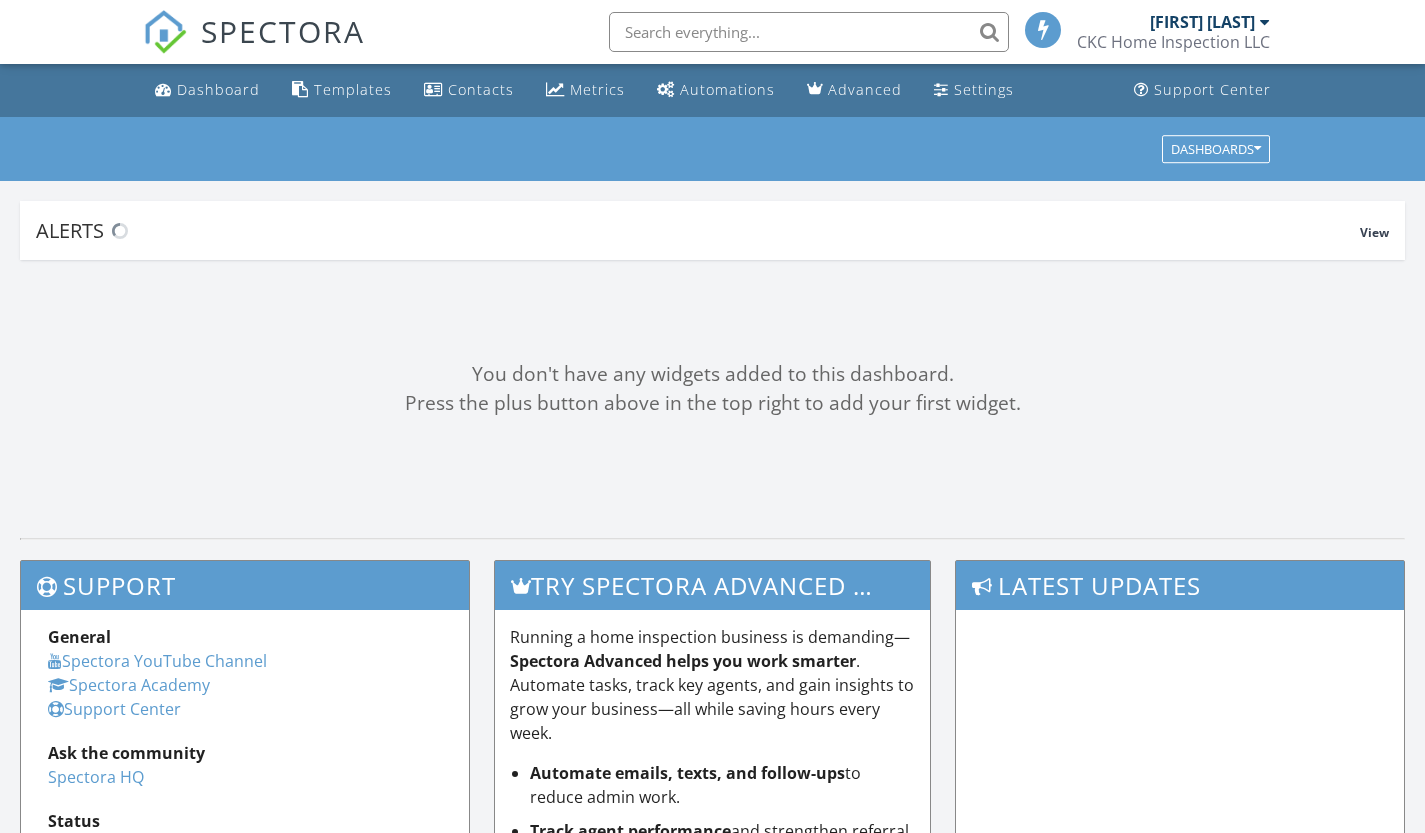 scroll, scrollTop: 0, scrollLeft: 0, axis: both 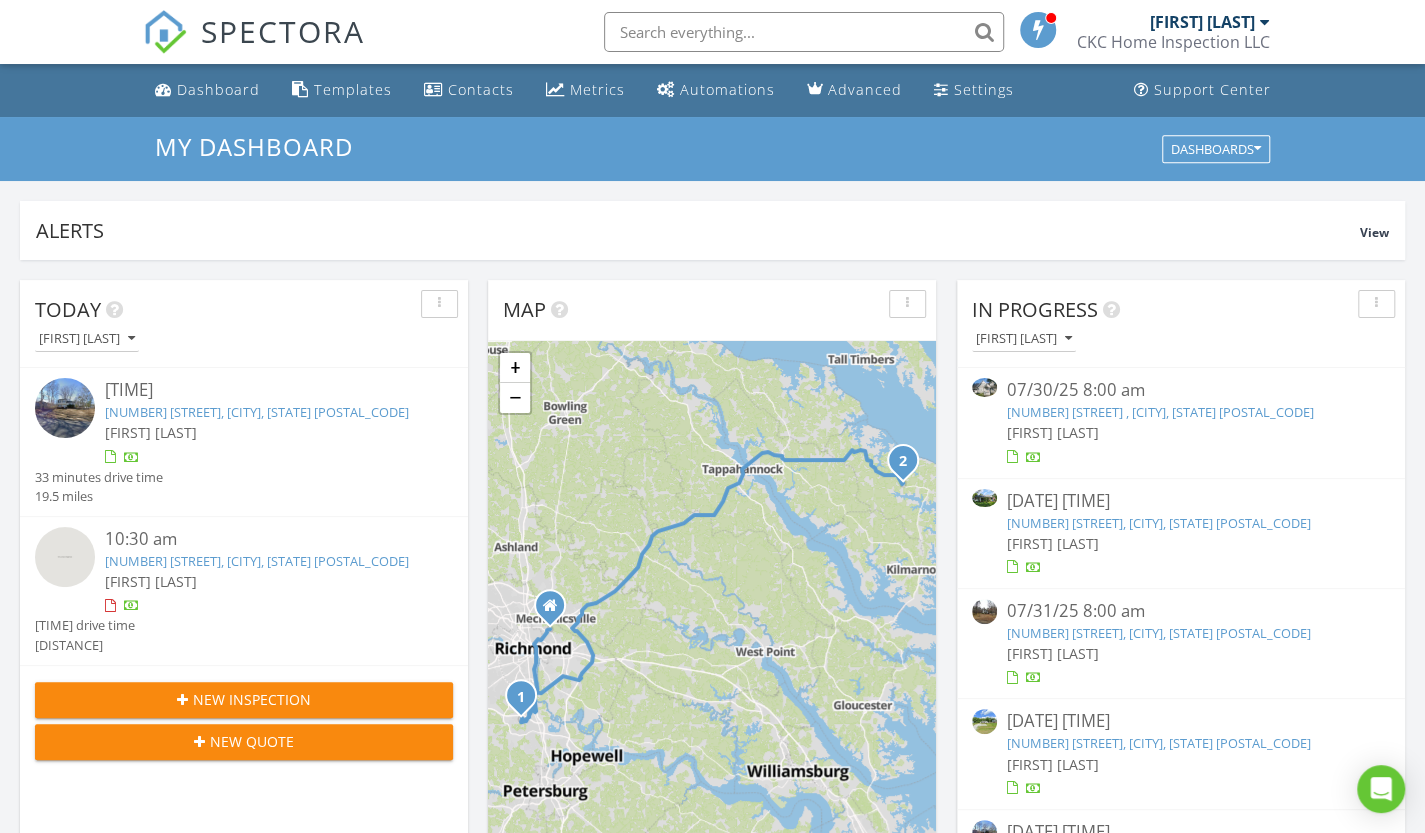 click on "[FIRST] [LAST]" at bounding box center (1053, 432) 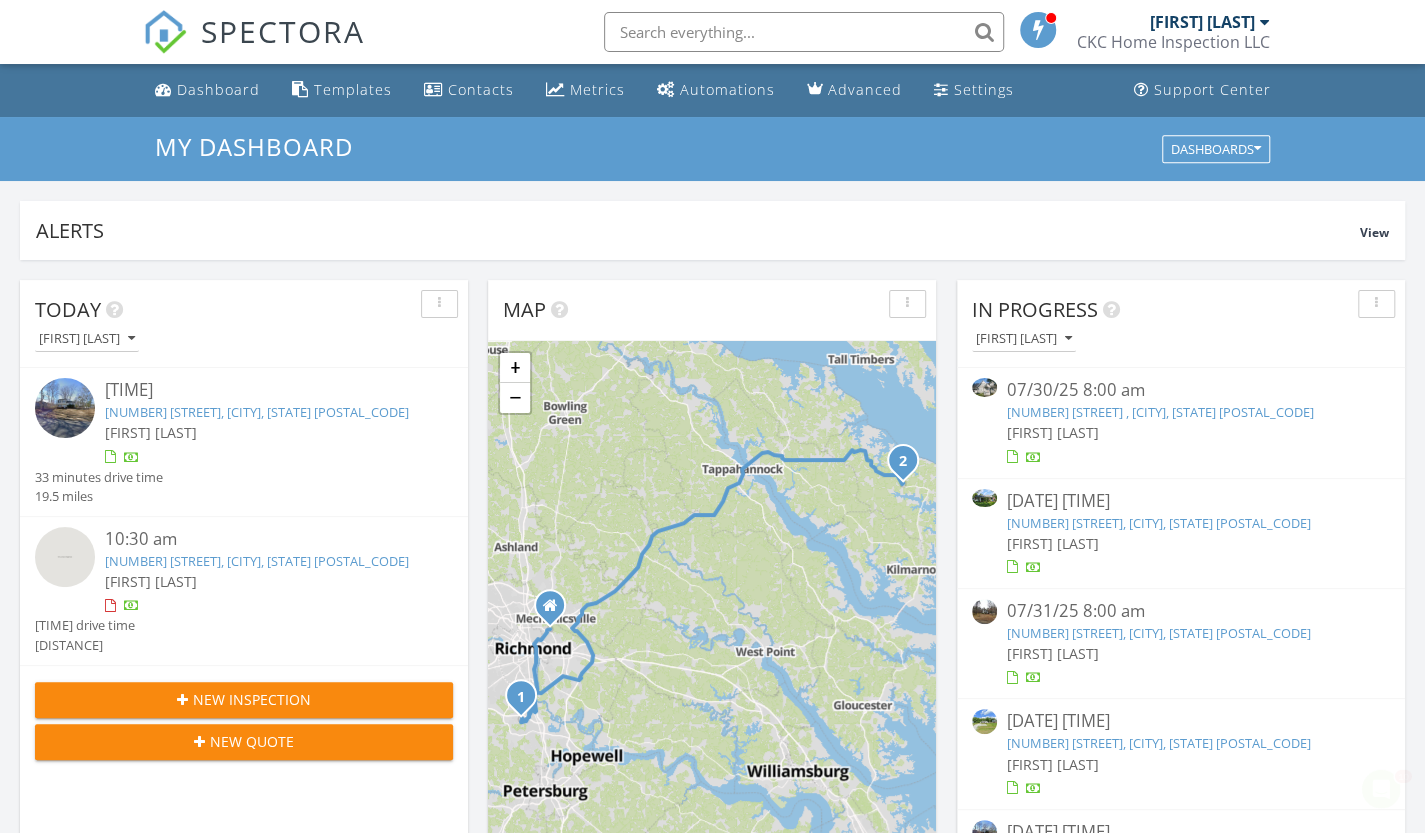 scroll, scrollTop: 0, scrollLeft: 0, axis: both 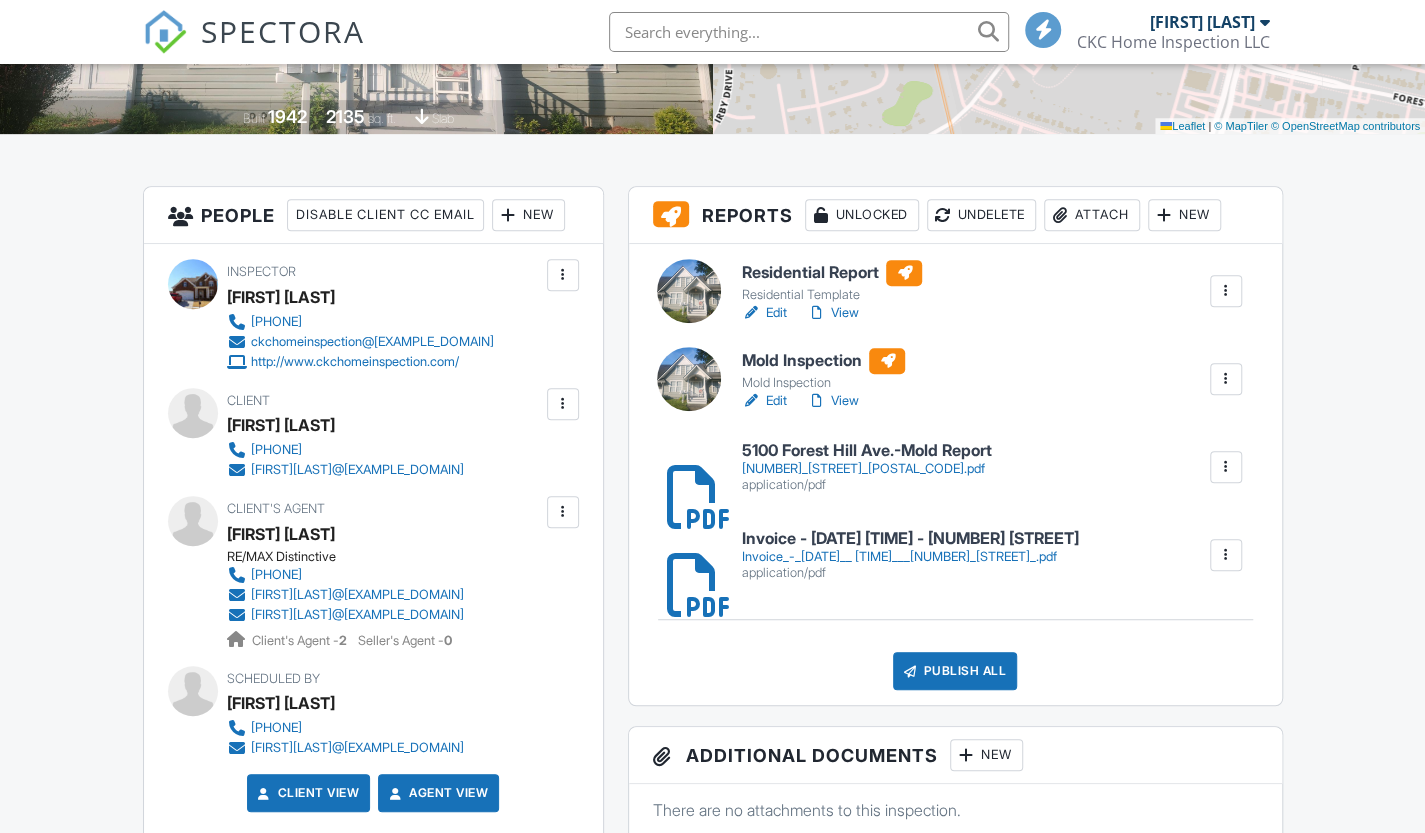 click on "Mold Inspection" at bounding box center [823, 361] 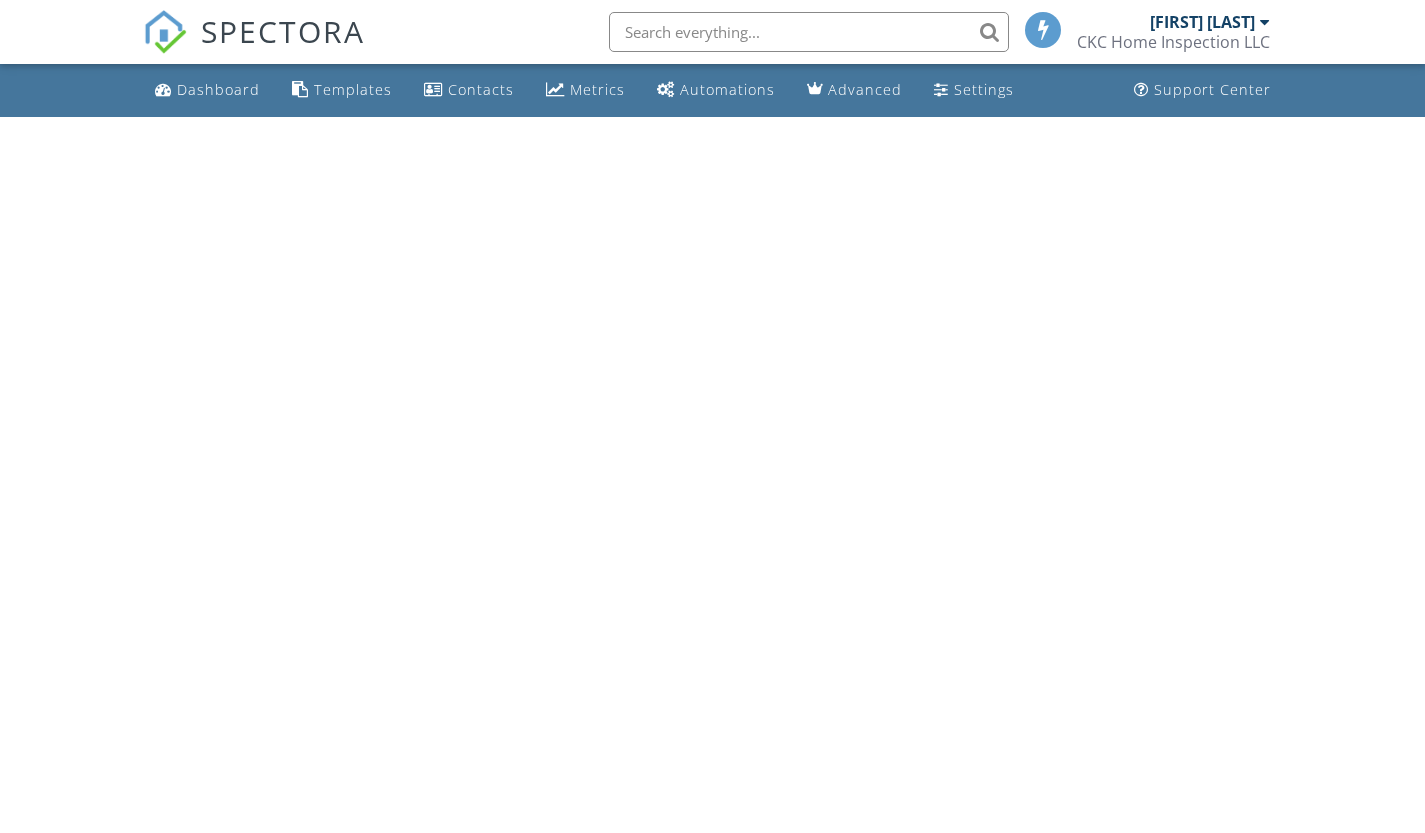 scroll, scrollTop: 0, scrollLeft: 0, axis: both 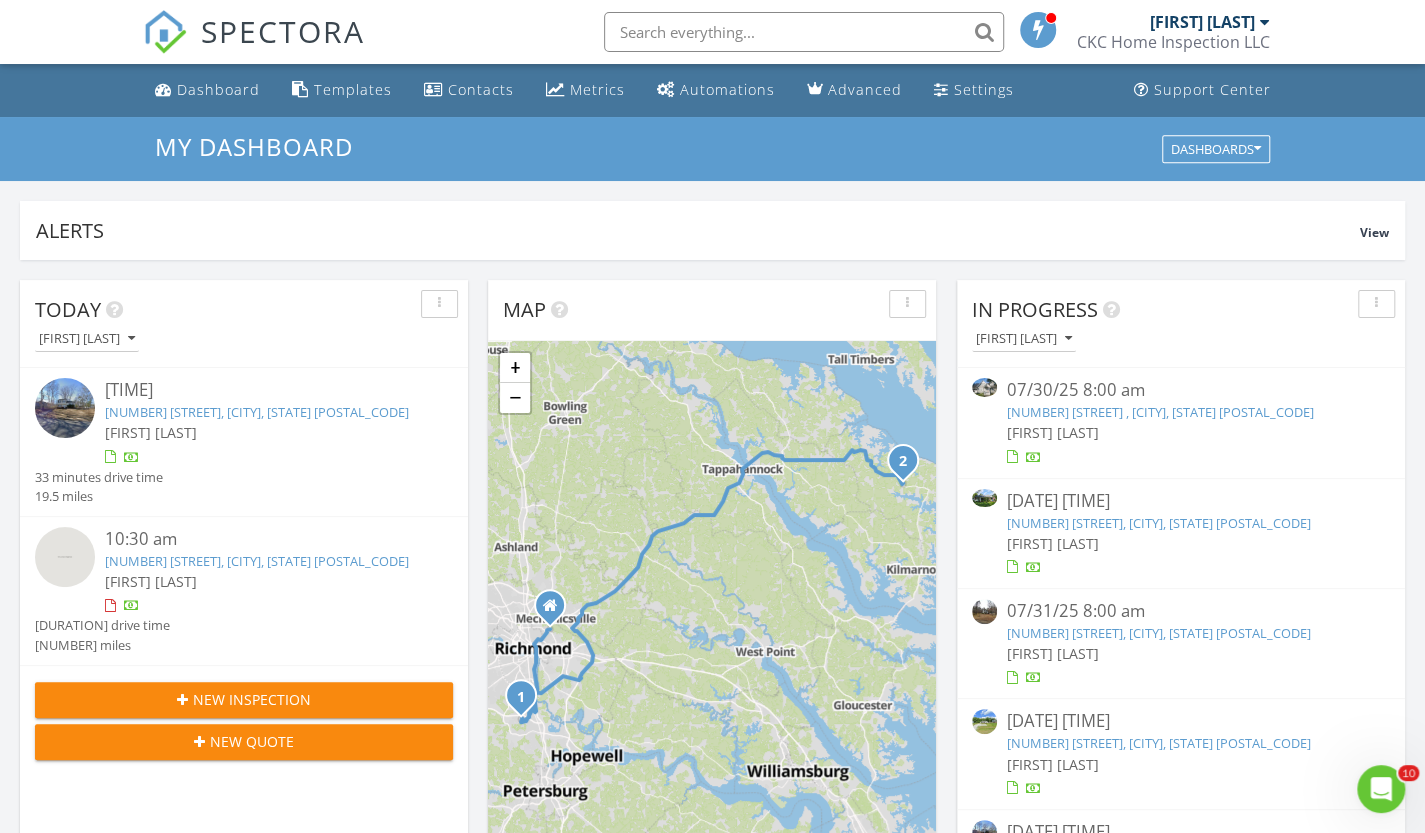 click on "[NUMBER] [STREET] , [CITY], [STATE] [POSTAL_CODE]" at bounding box center [1160, 412] 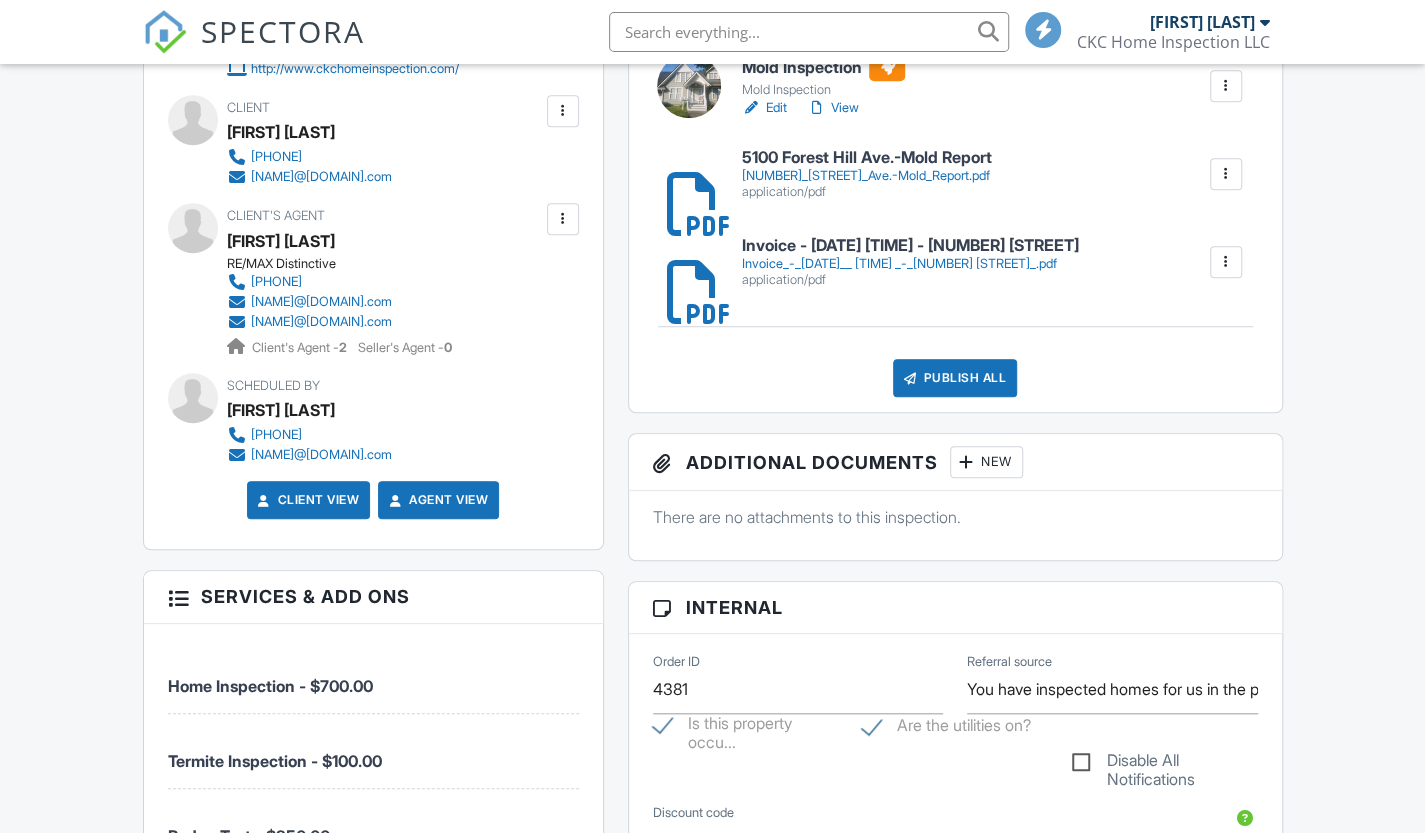 scroll, scrollTop: 500, scrollLeft: 0, axis: vertical 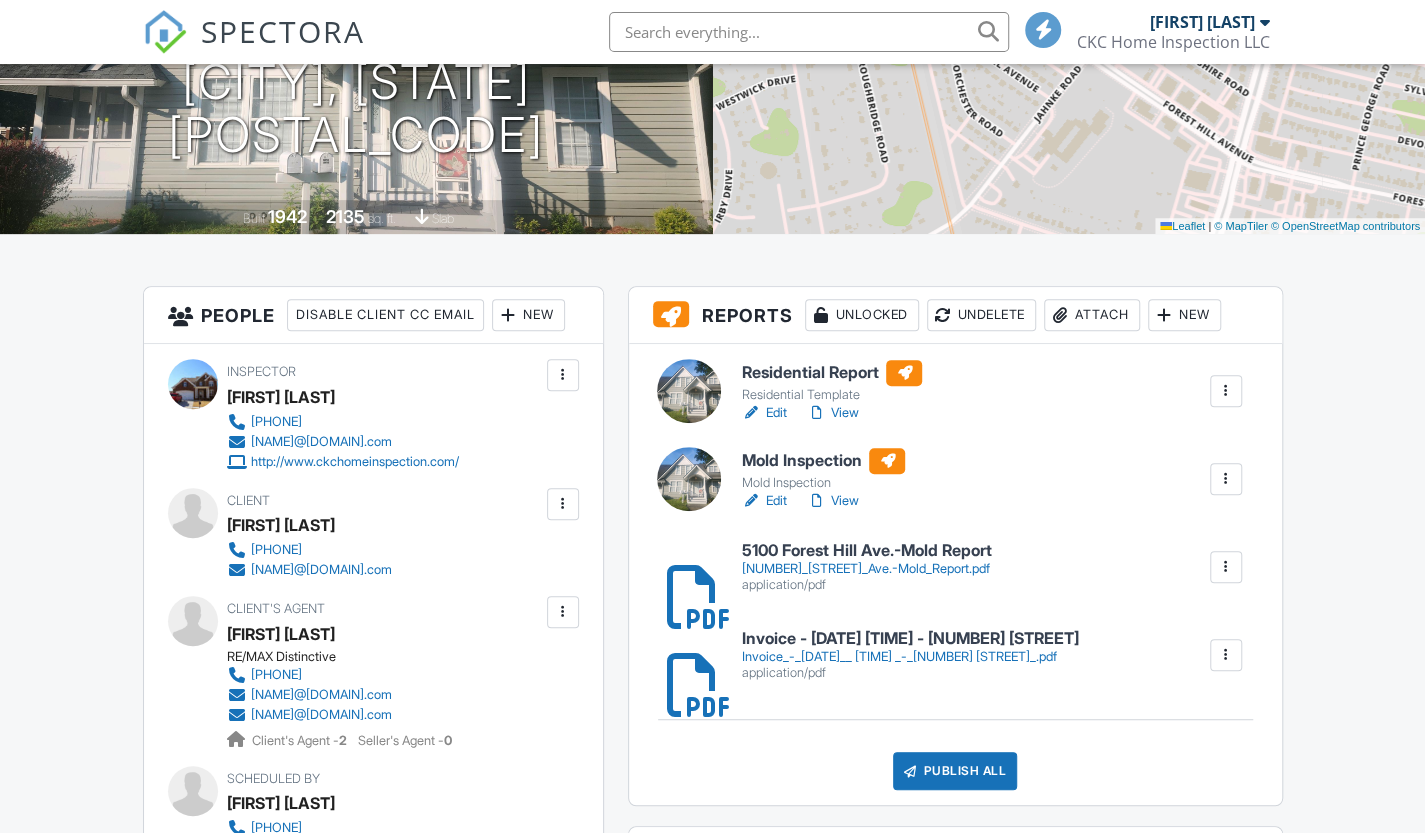 click on "Attach" at bounding box center (1092, 315) 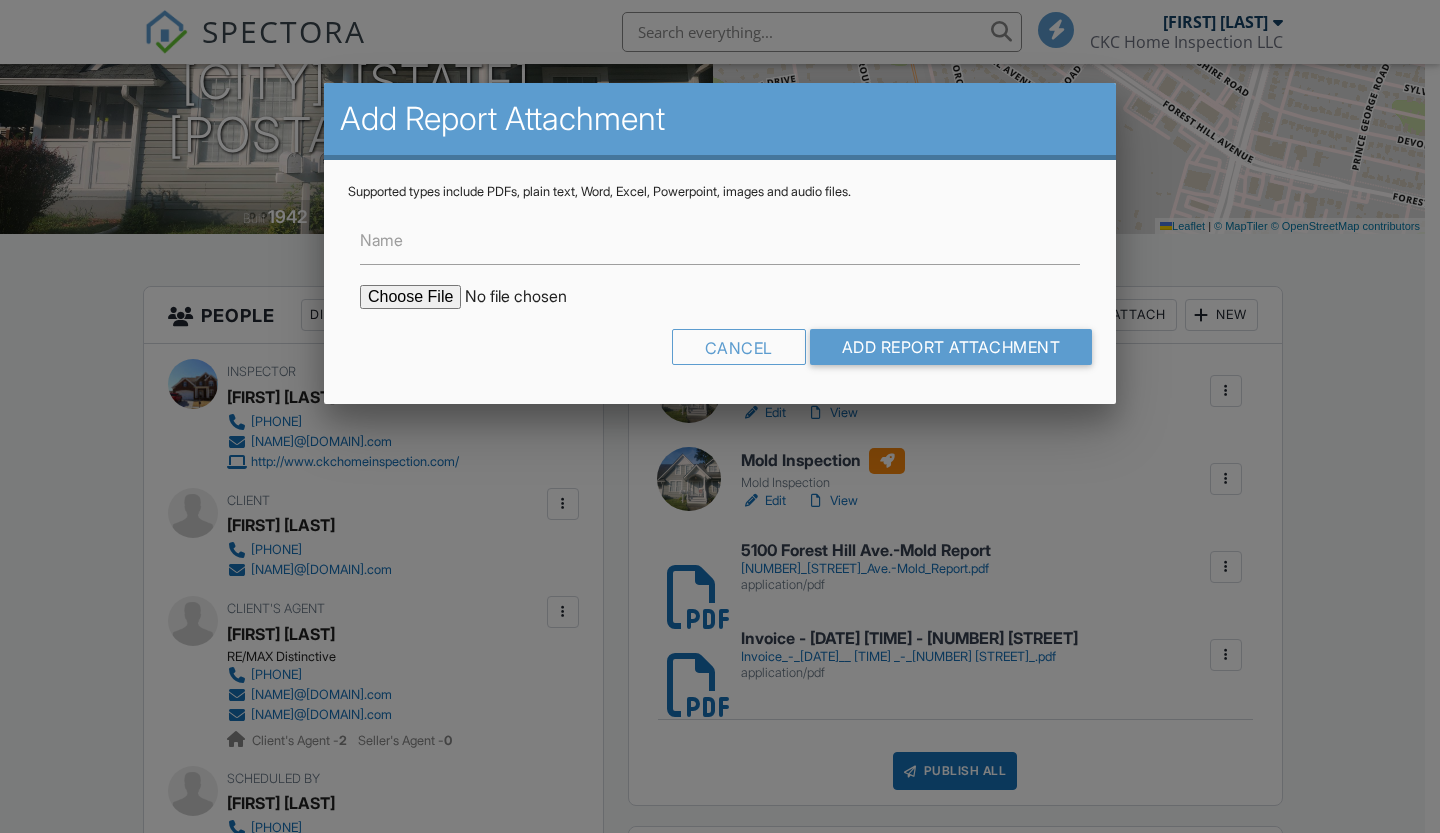 click at bounding box center (530, 297) 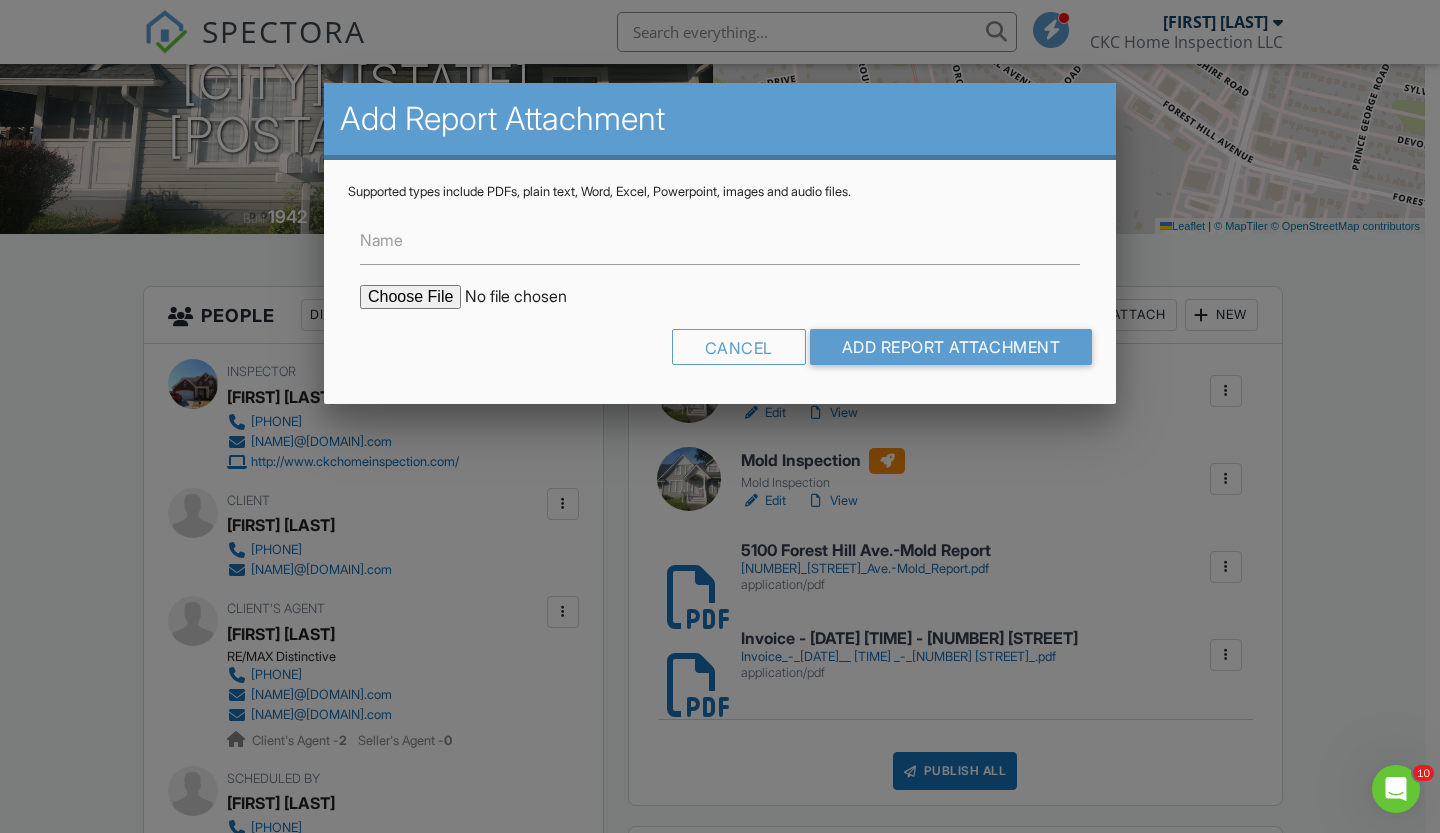 scroll, scrollTop: 0, scrollLeft: 0, axis: both 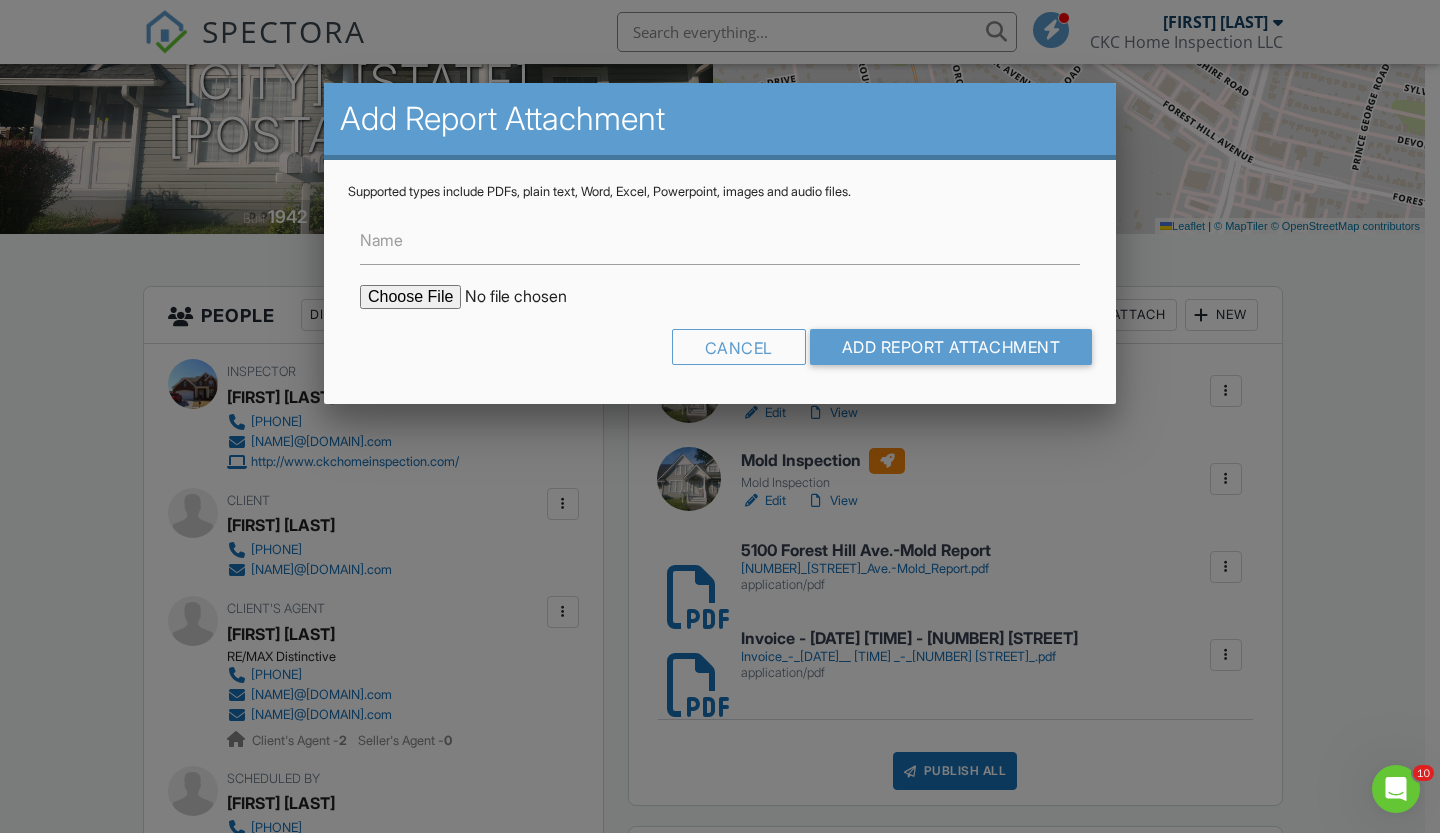 type on "C:\fakepath\5100 Forest Hill Avenue-Termite Report.PDF" 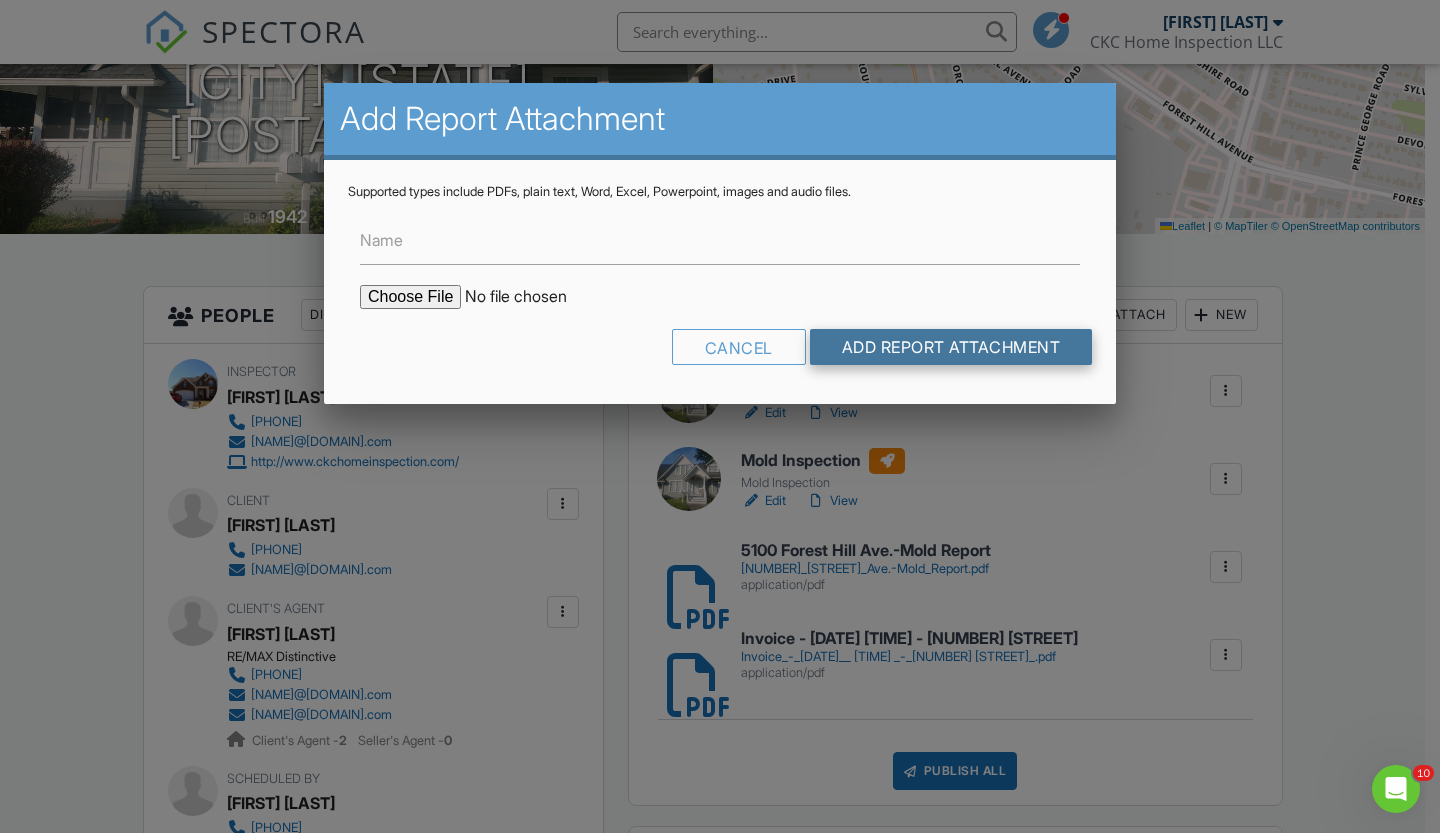 click on "Add Report Attachment" at bounding box center [951, 347] 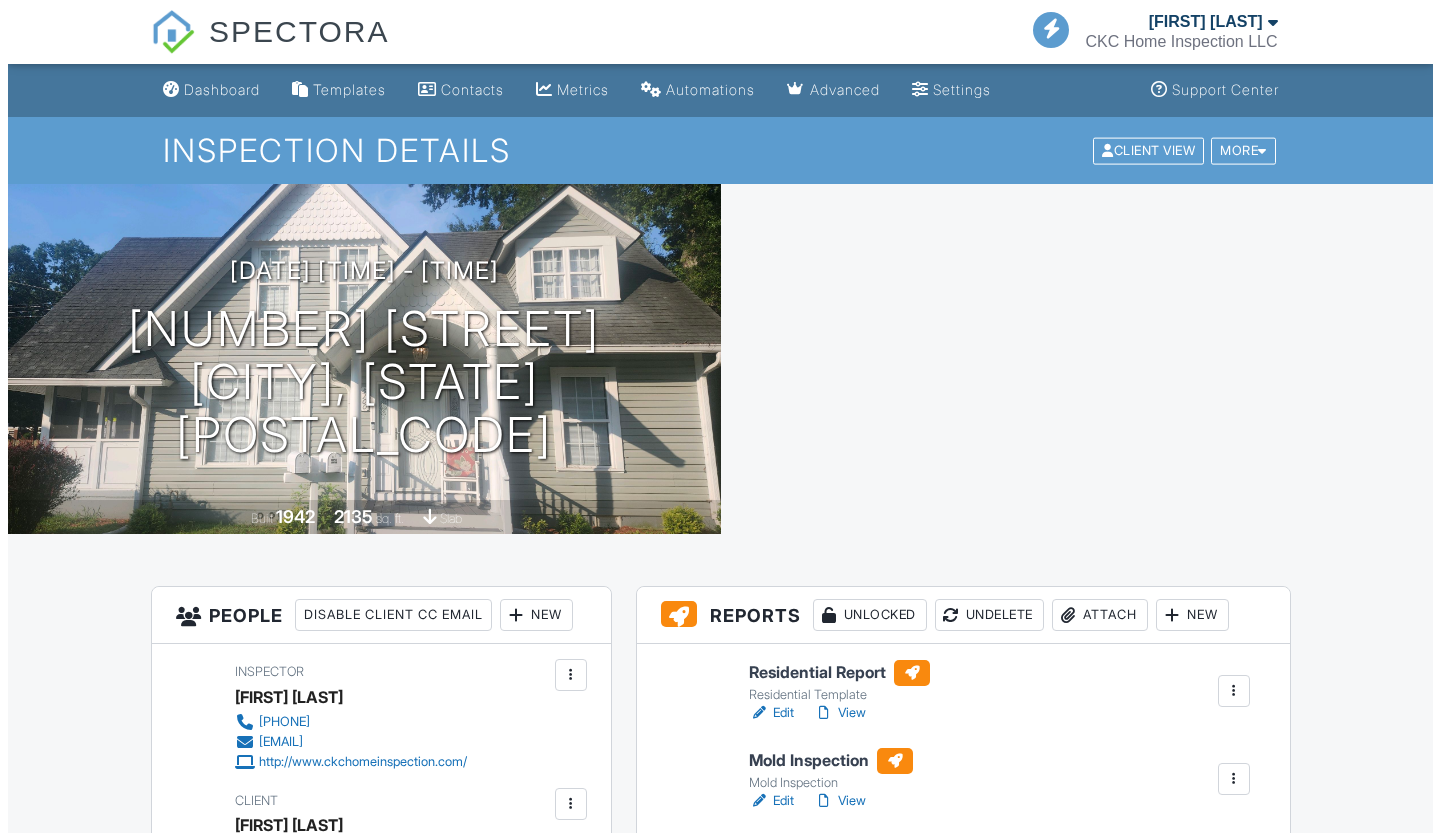 scroll, scrollTop: 400, scrollLeft: 0, axis: vertical 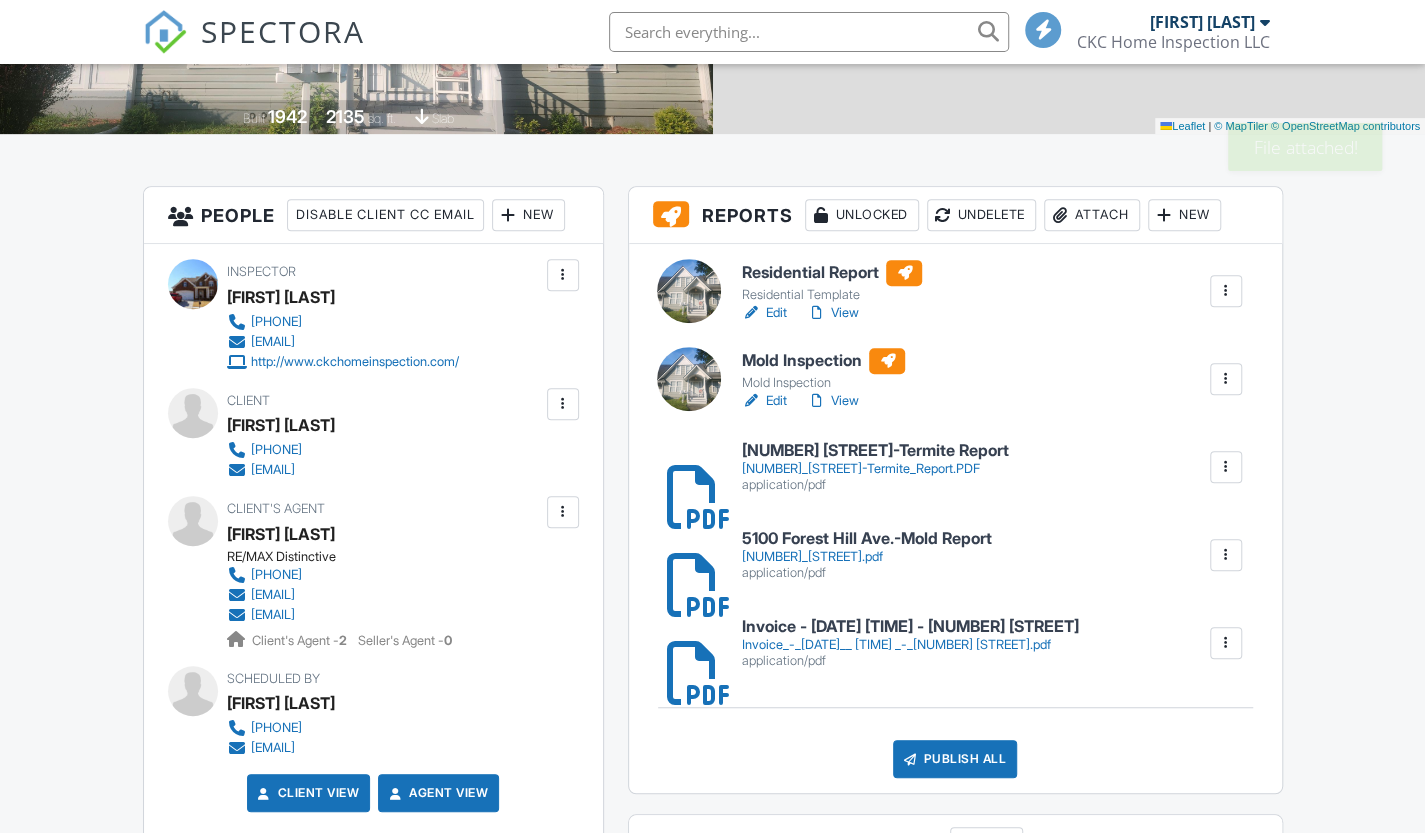 click on "Publish All" at bounding box center [955, 759] 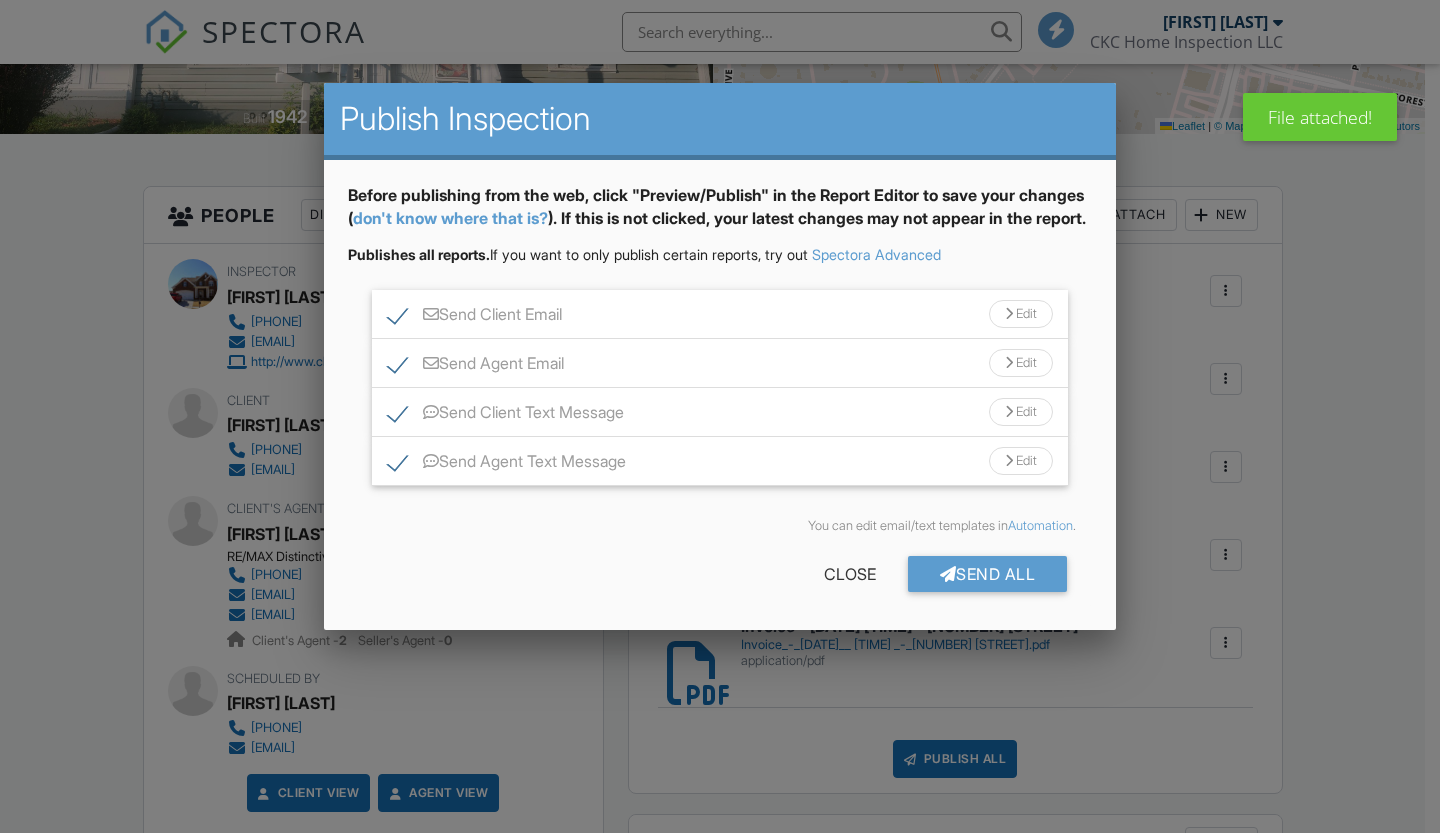 scroll, scrollTop: 400, scrollLeft: 0, axis: vertical 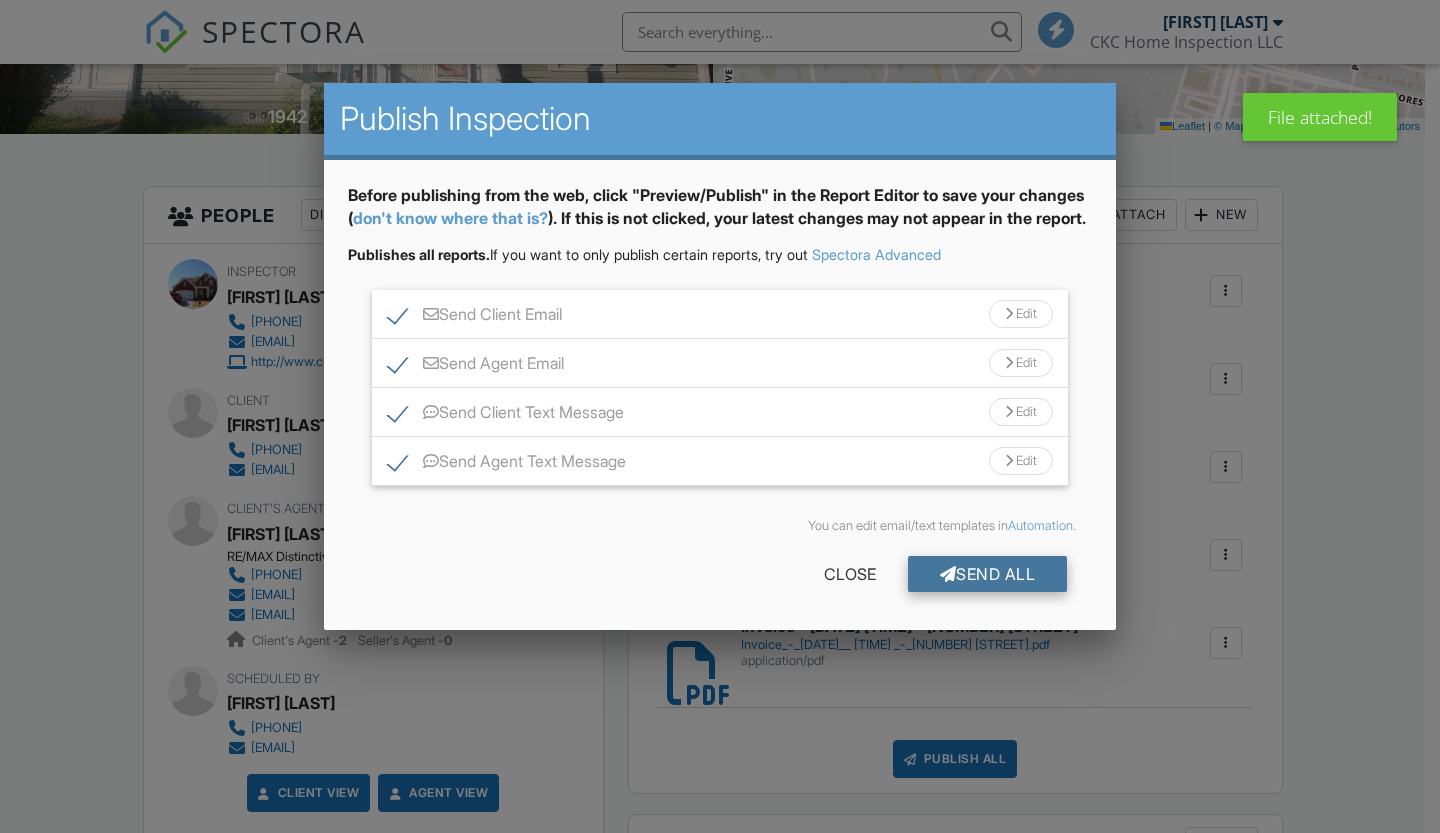 click on "Send All" at bounding box center (988, 574) 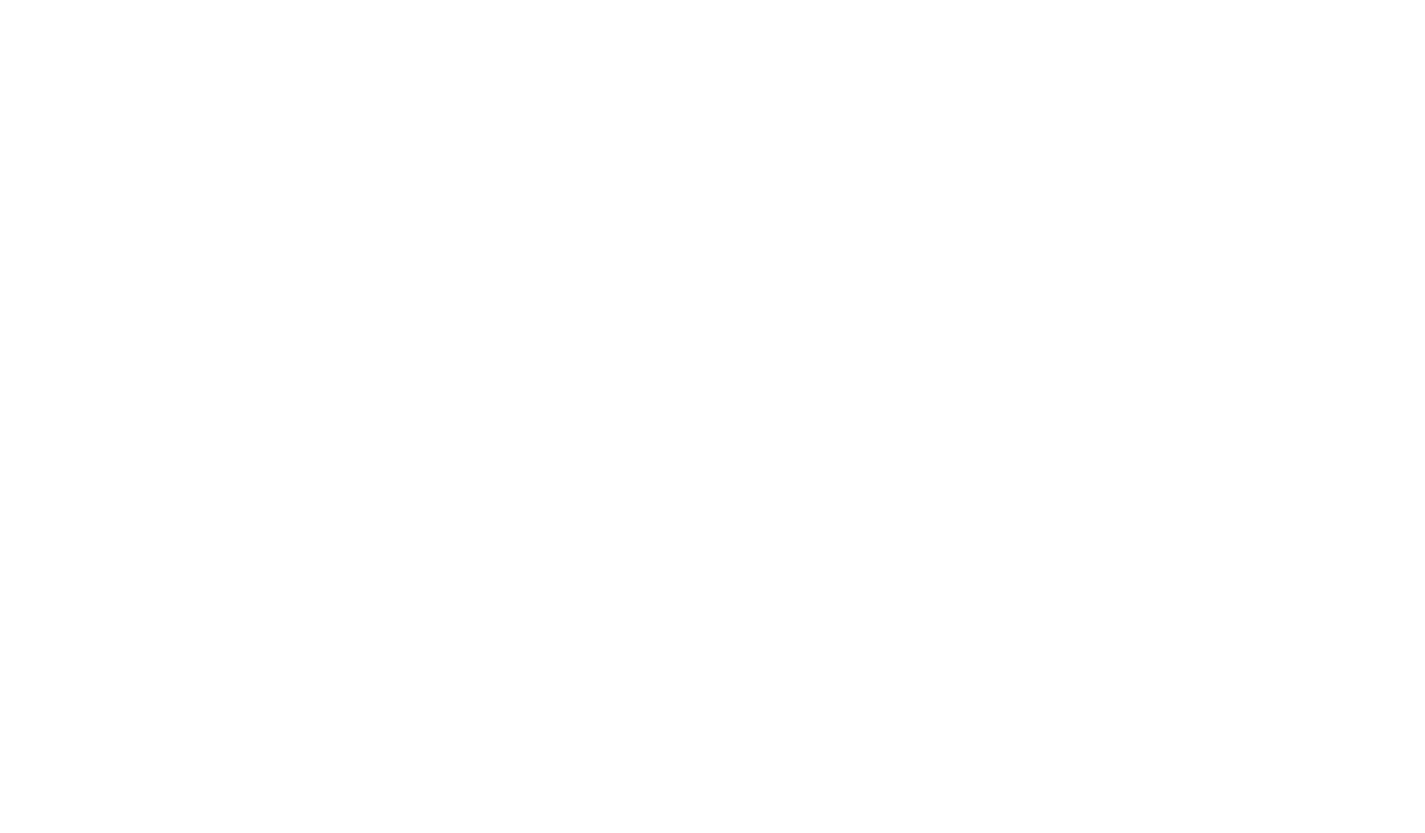 scroll, scrollTop: 350, scrollLeft: 0, axis: vertical 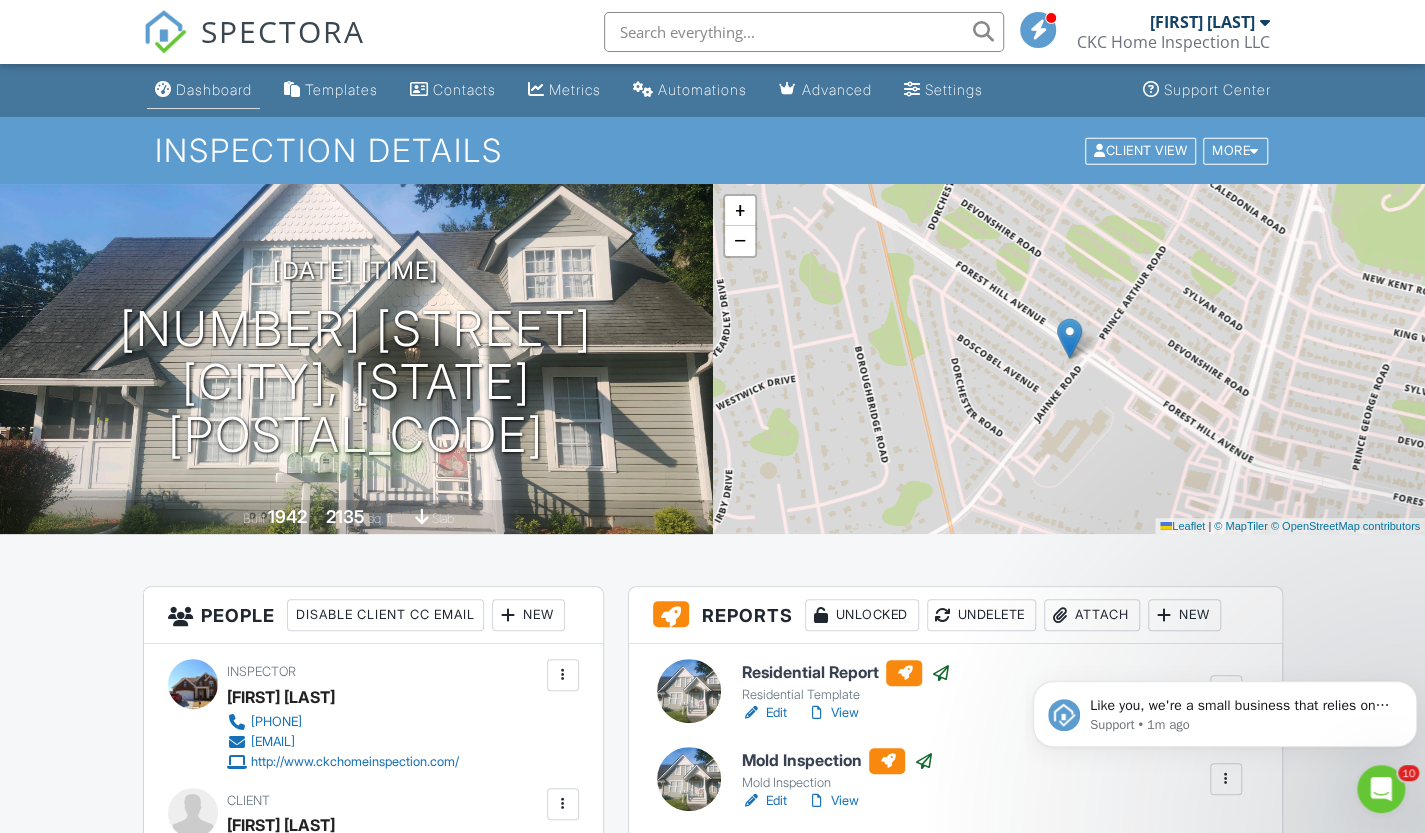 click on "Dashboard" at bounding box center [214, 89] 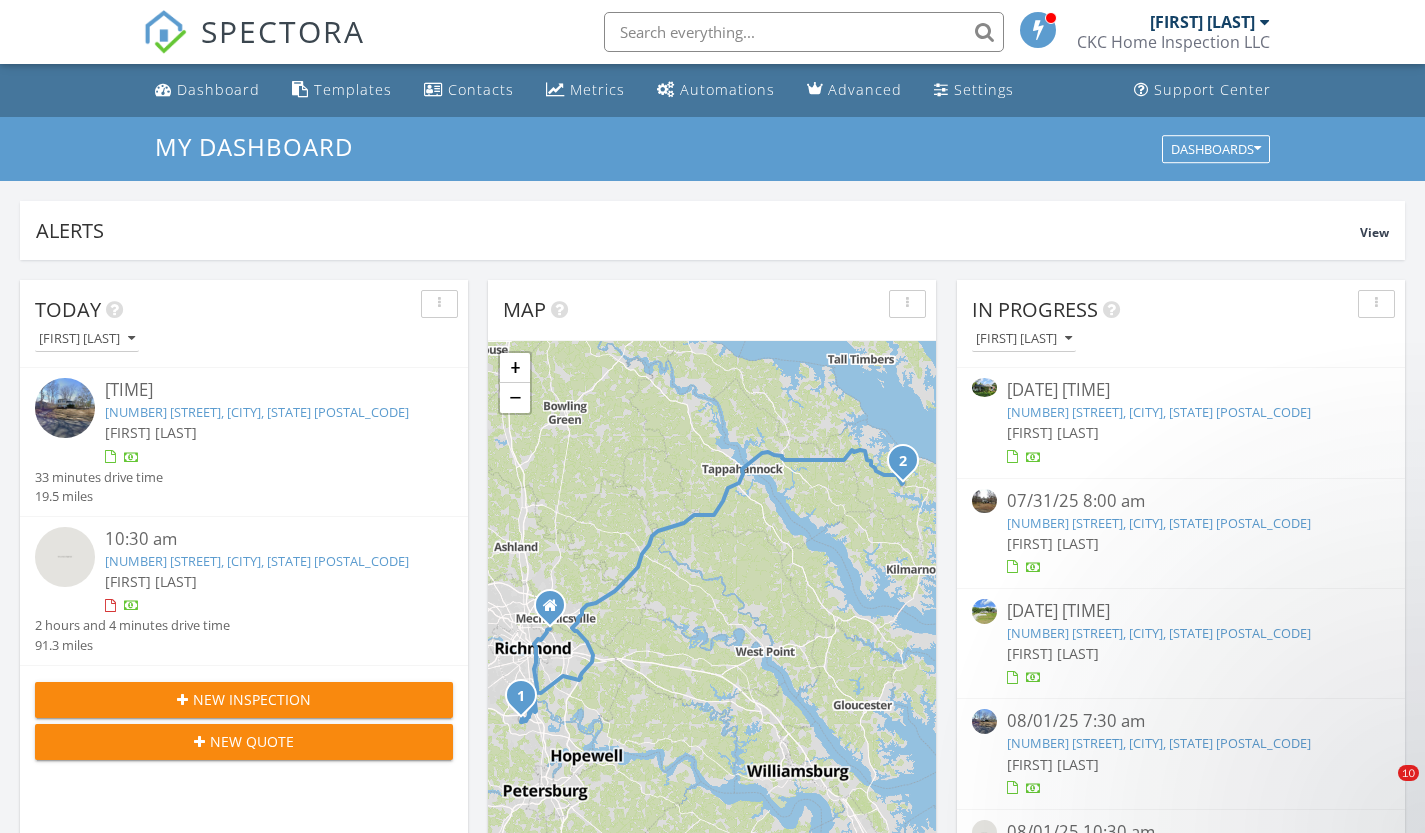 scroll, scrollTop: 0, scrollLeft: 0, axis: both 